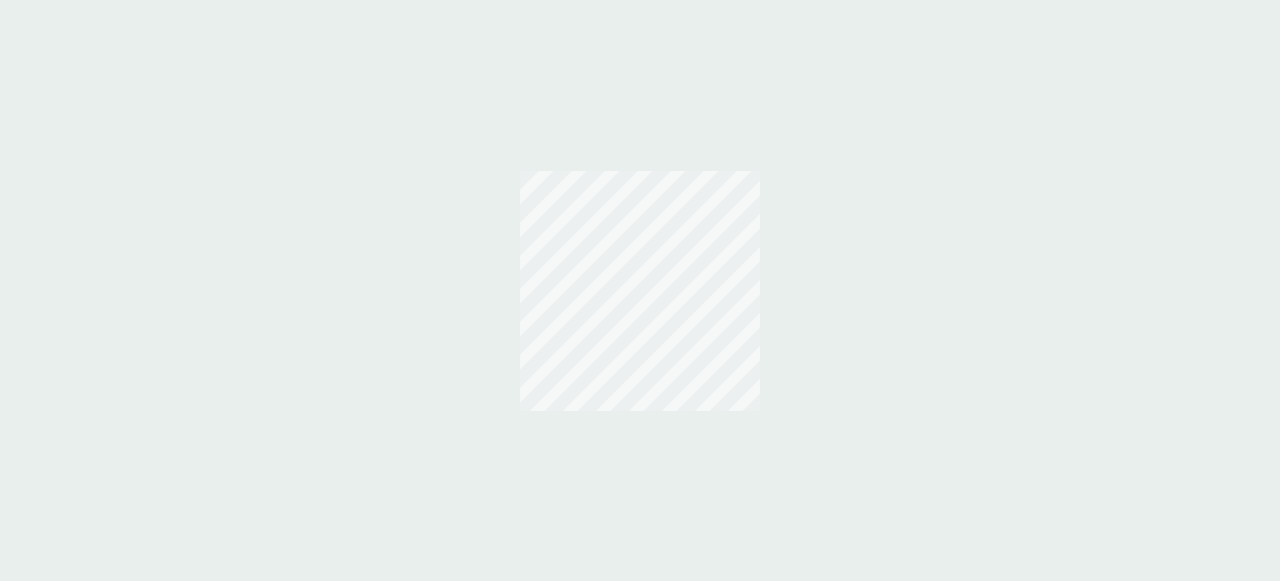 scroll, scrollTop: 0, scrollLeft: 0, axis: both 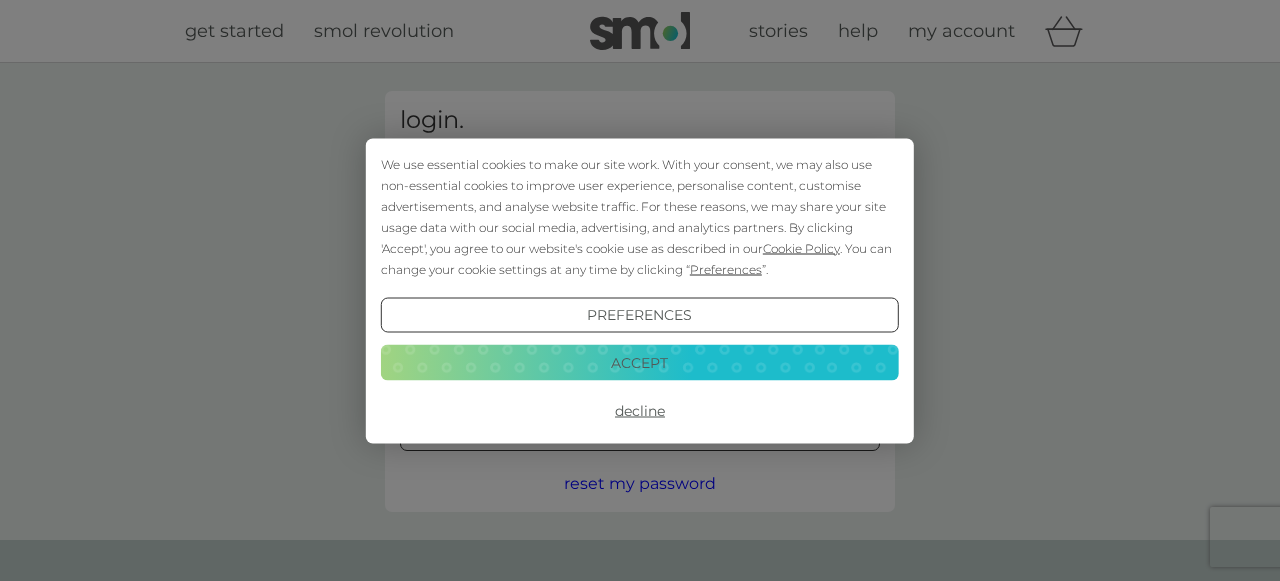 click on "Accept" at bounding box center (640, 363) 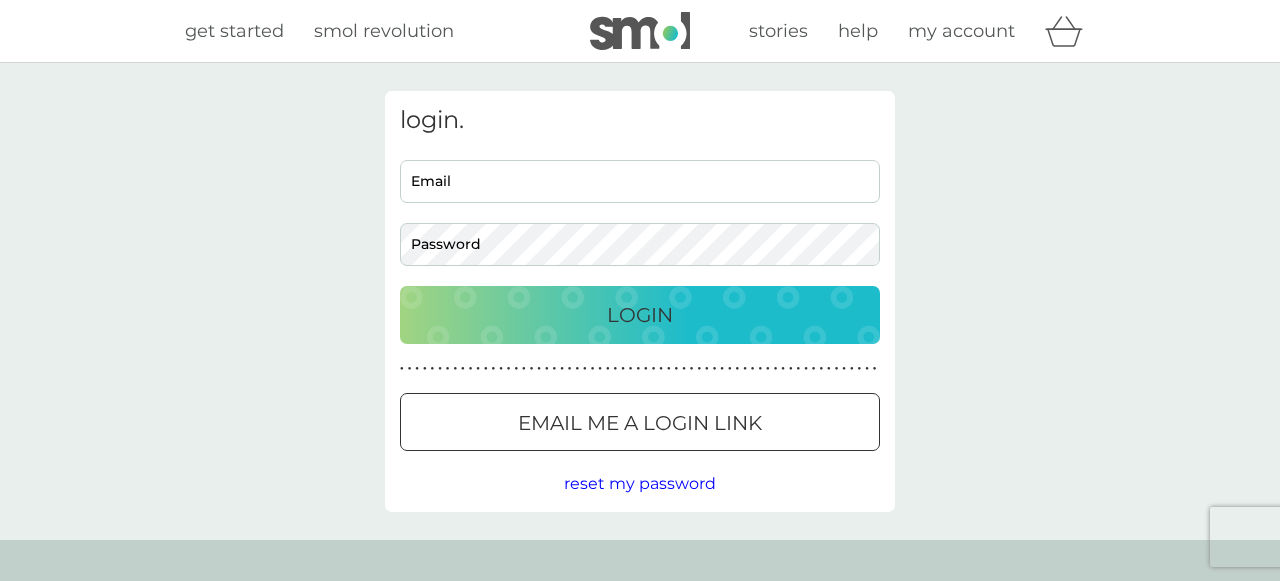 click on "Email Password" at bounding box center [640, 213] 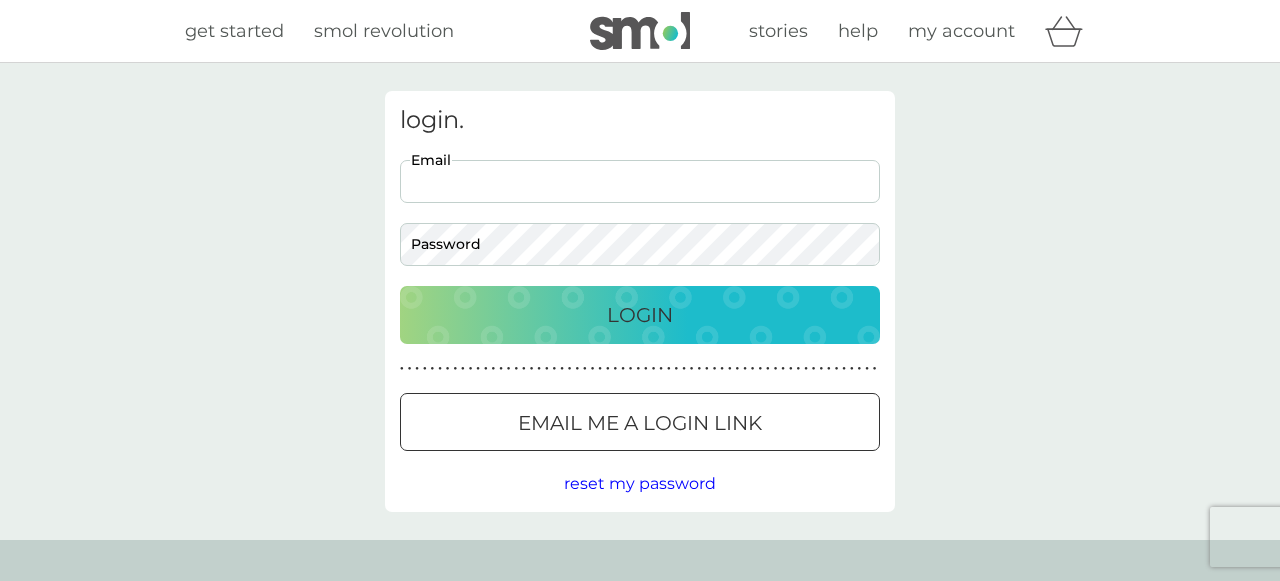 type on "[EMAIL_ADDRESS][DOMAIN_NAME]" 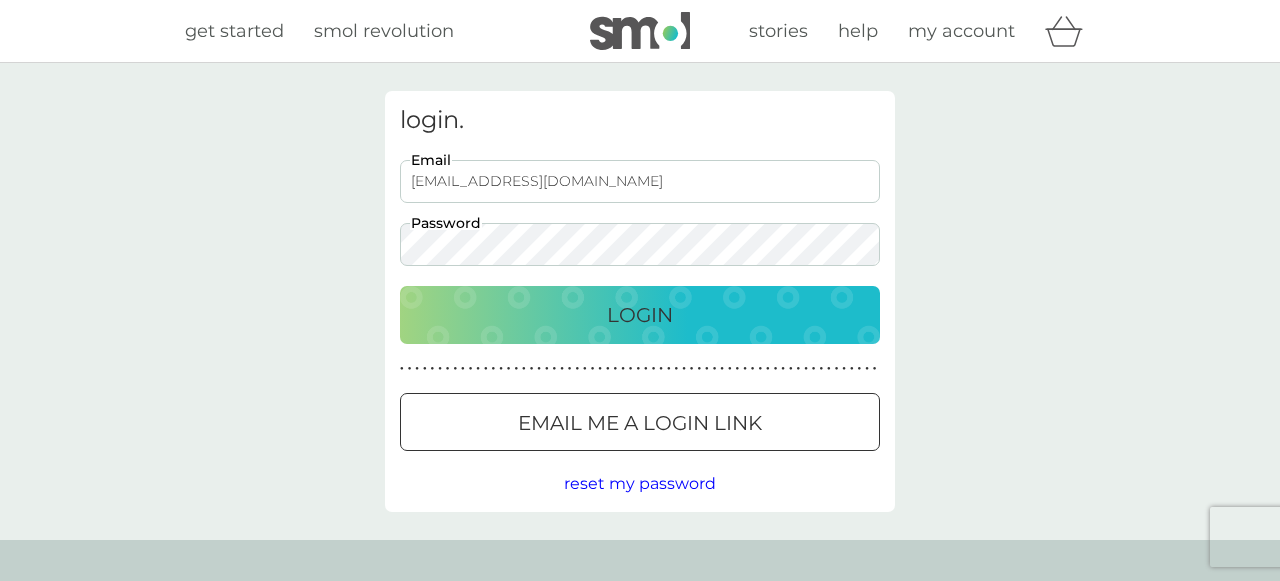scroll, scrollTop: 0, scrollLeft: 0, axis: both 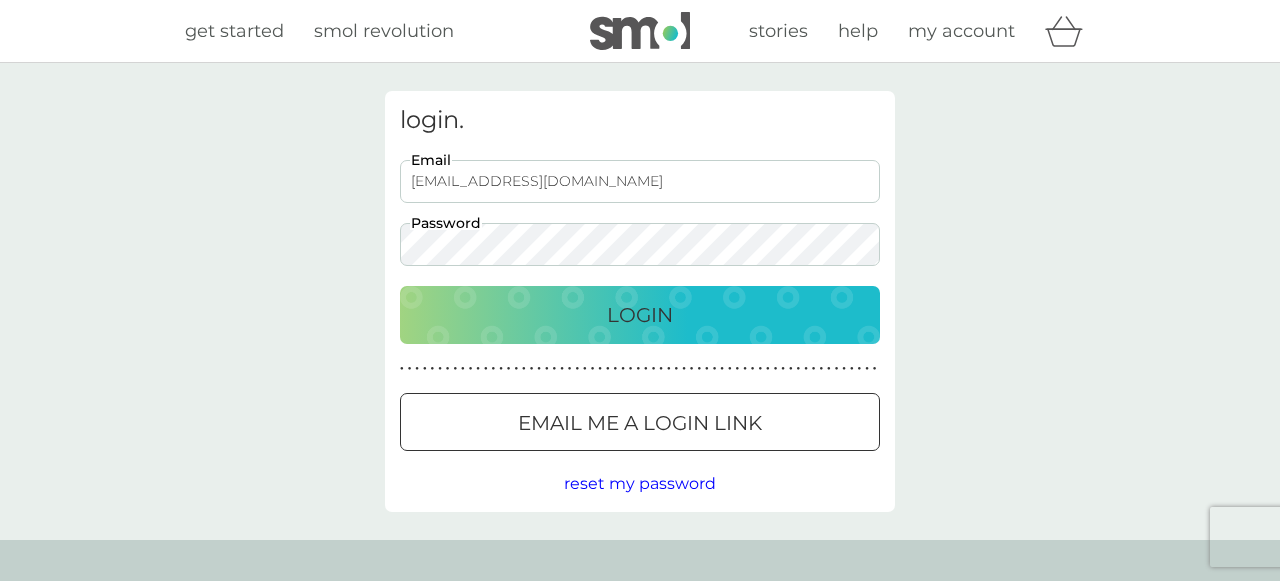click on "[EMAIL_ADDRESS][DOMAIN_NAME] Email Password" at bounding box center (640, 213) 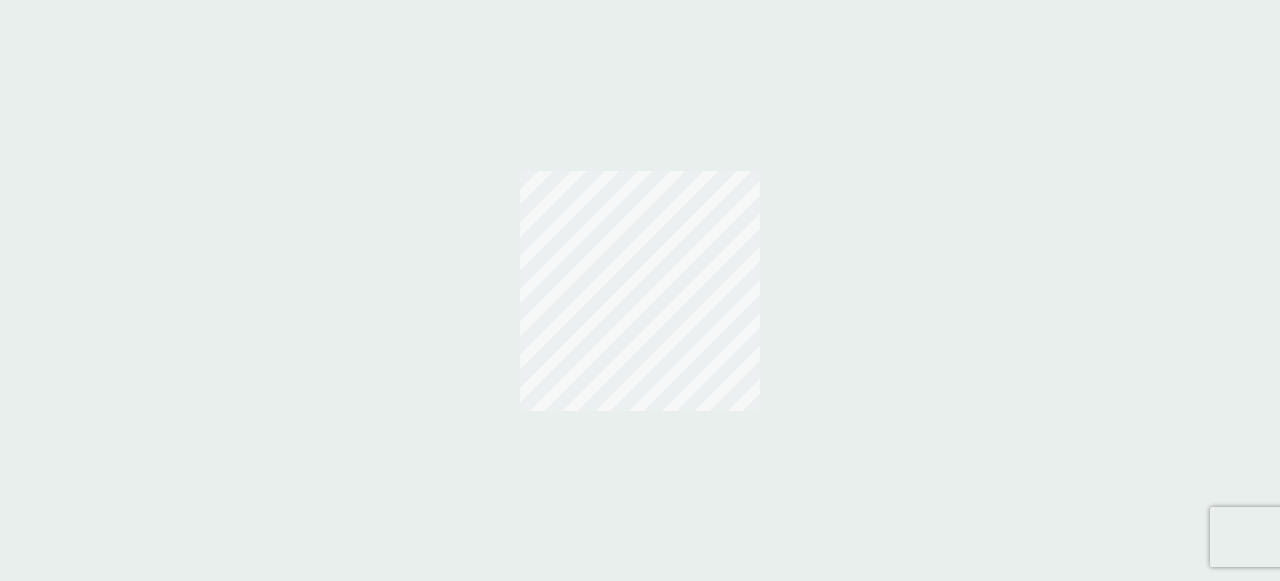 scroll, scrollTop: 0, scrollLeft: 0, axis: both 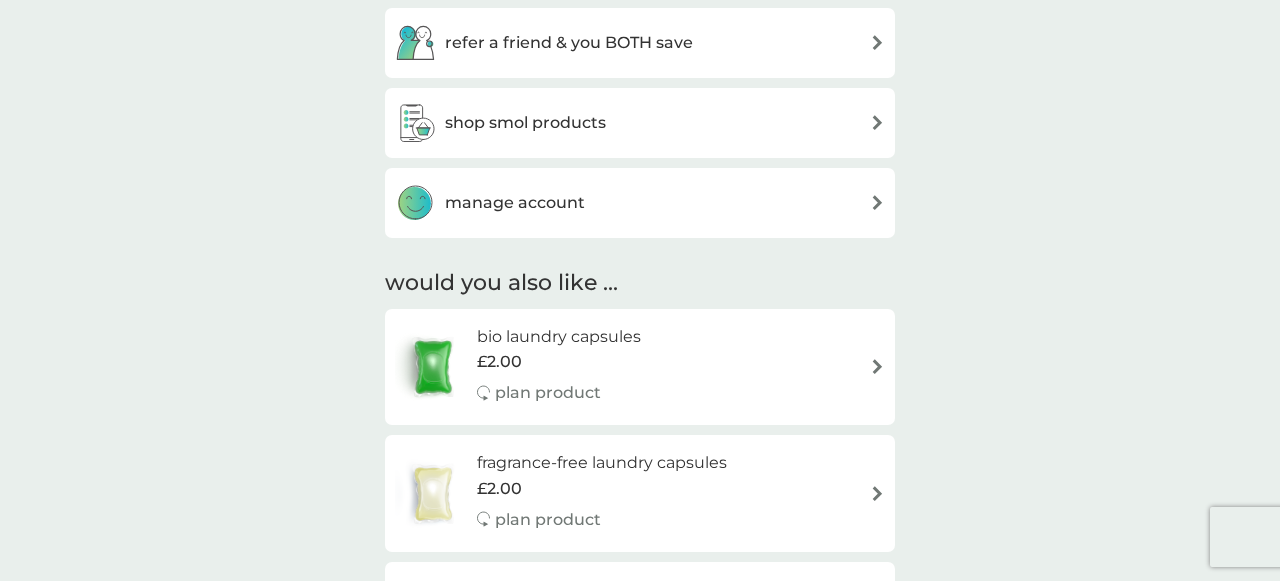 click on "manage account" at bounding box center (515, 203) 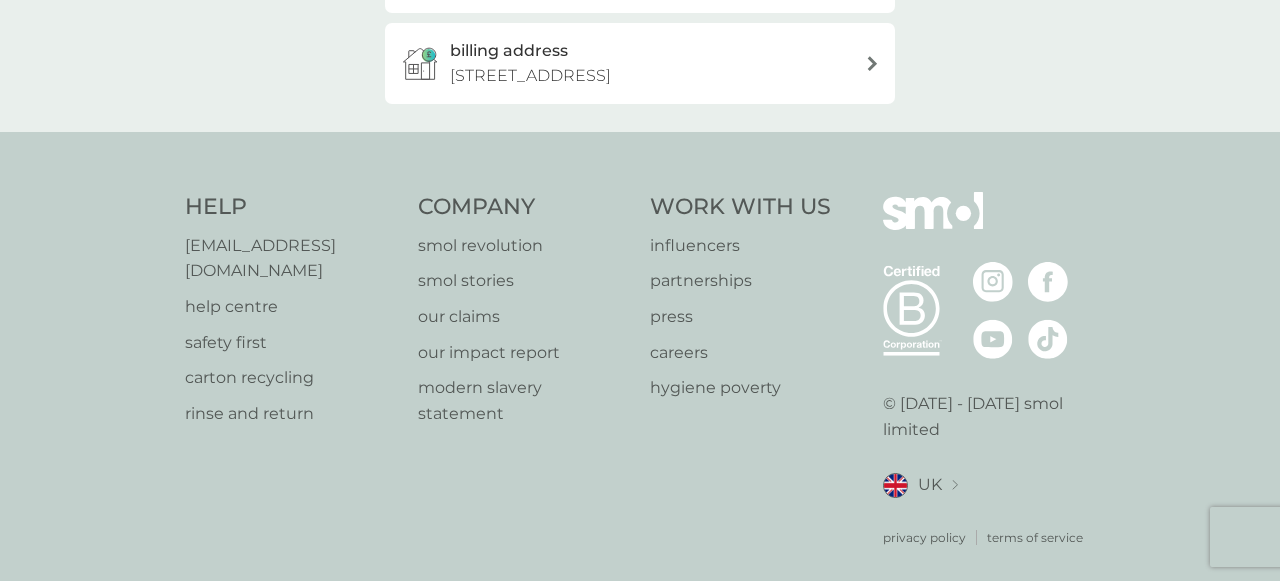 scroll, scrollTop: 0, scrollLeft: 0, axis: both 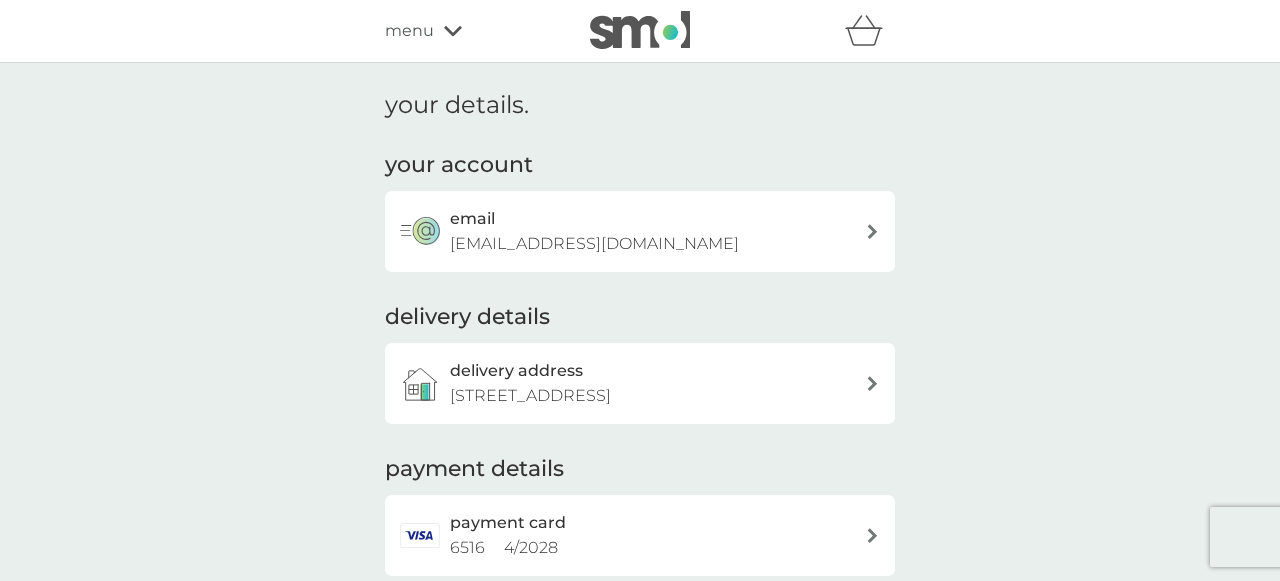 click on "email yasminfrench@hotmail.co.uk" at bounding box center [650, 231] 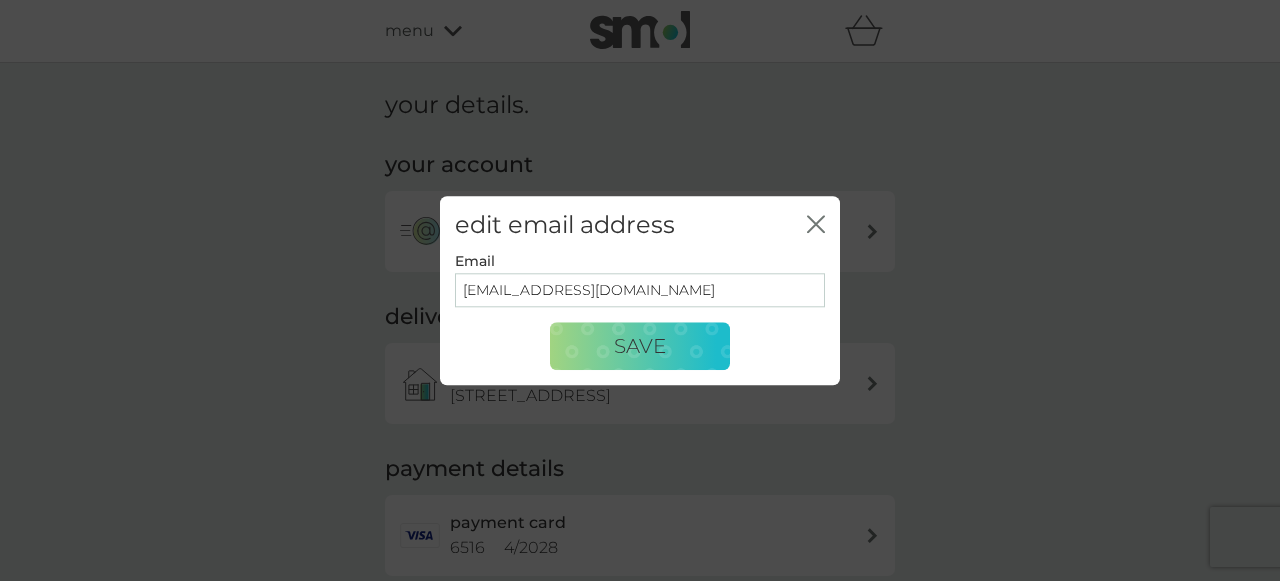 click 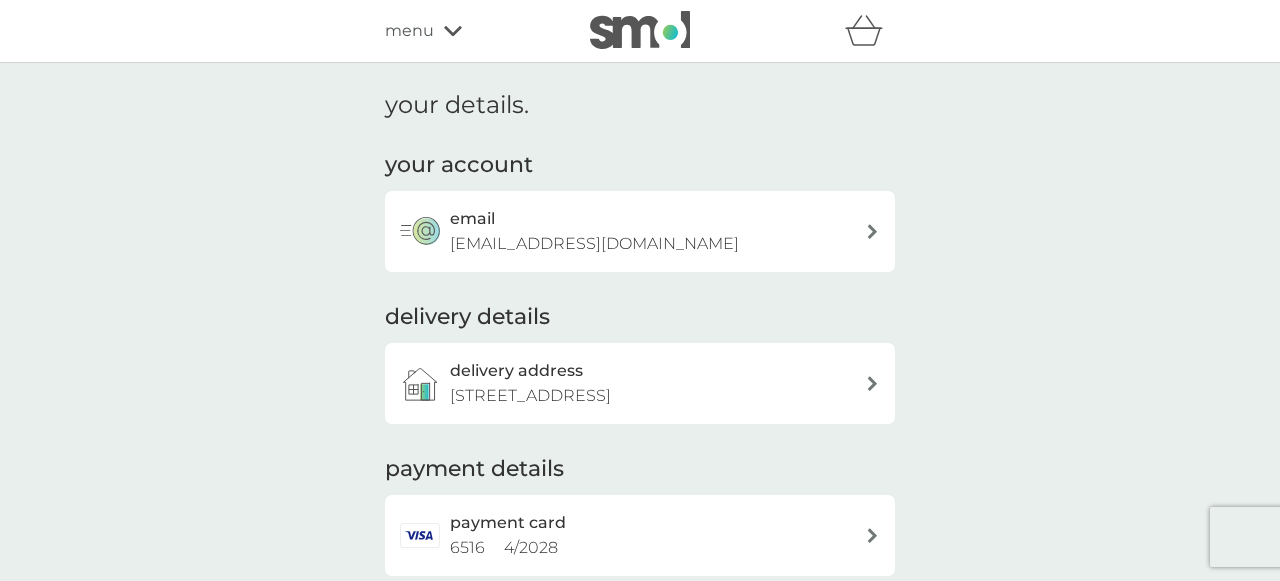 click on "menu" at bounding box center (470, 31) 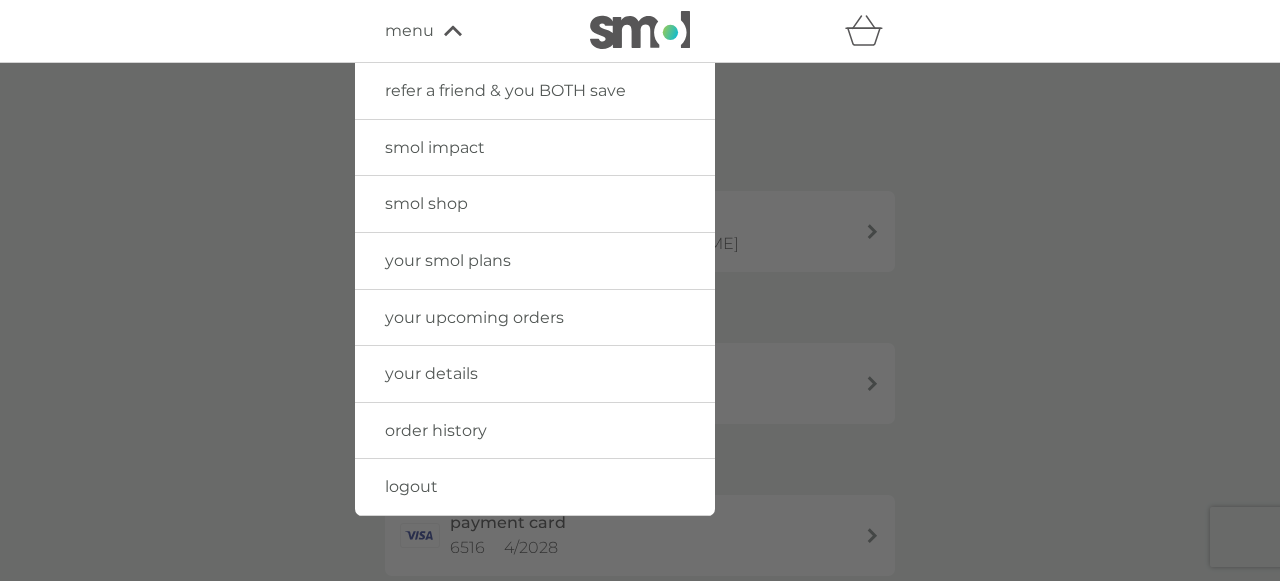 click on "your details" at bounding box center (431, 373) 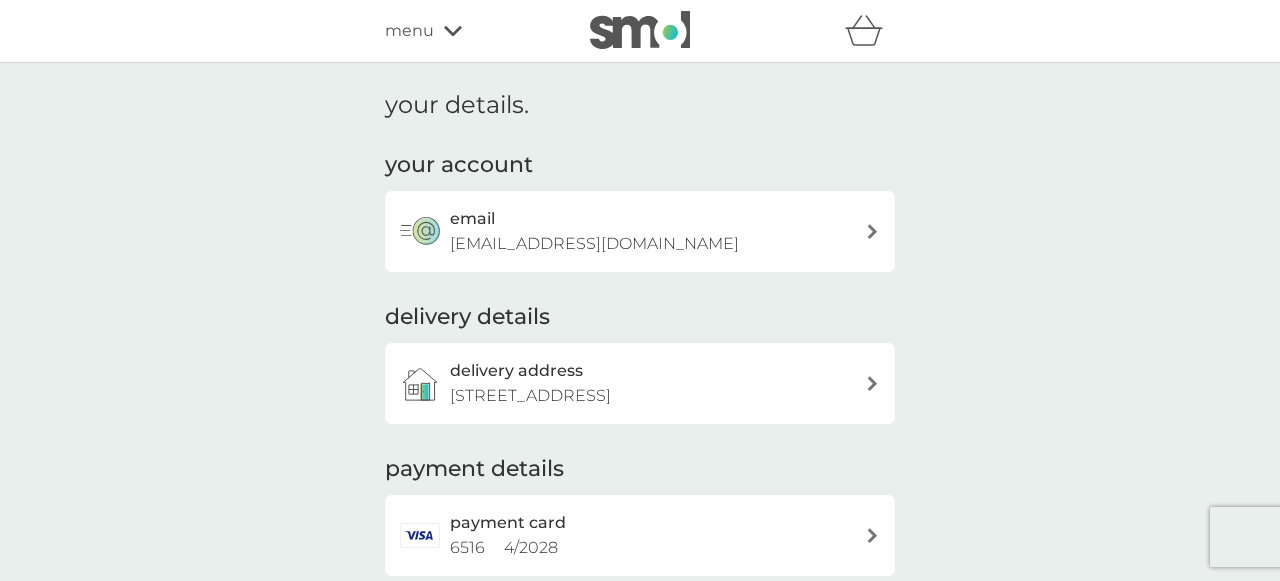 click on "menu" at bounding box center [470, 31] 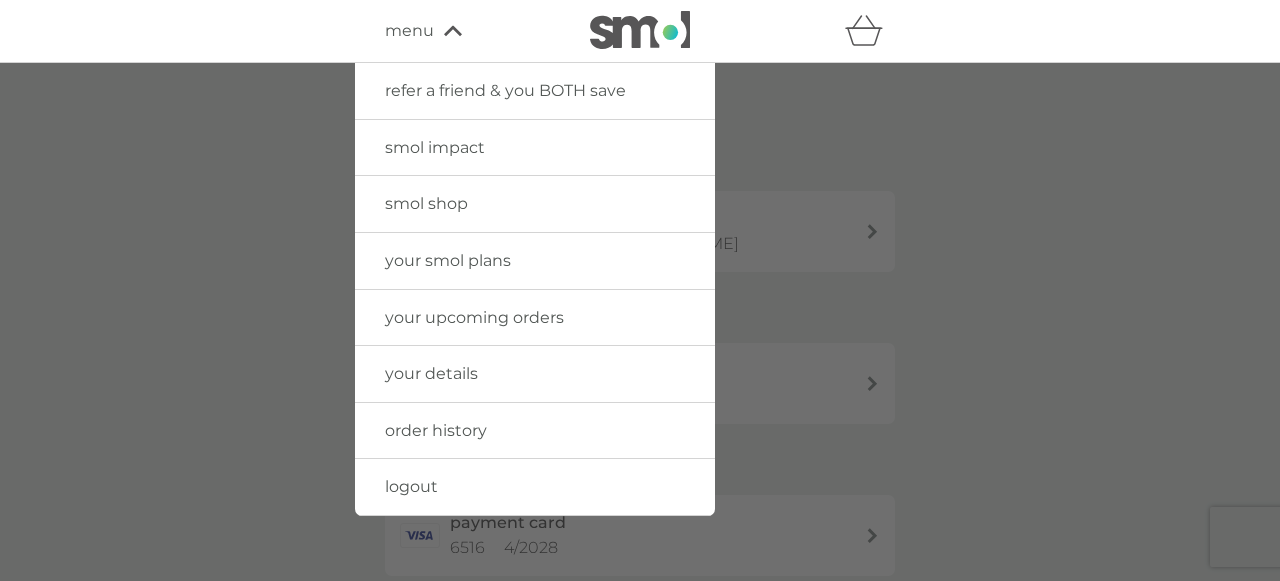 click on "logout" at bounding box center [411, 486] 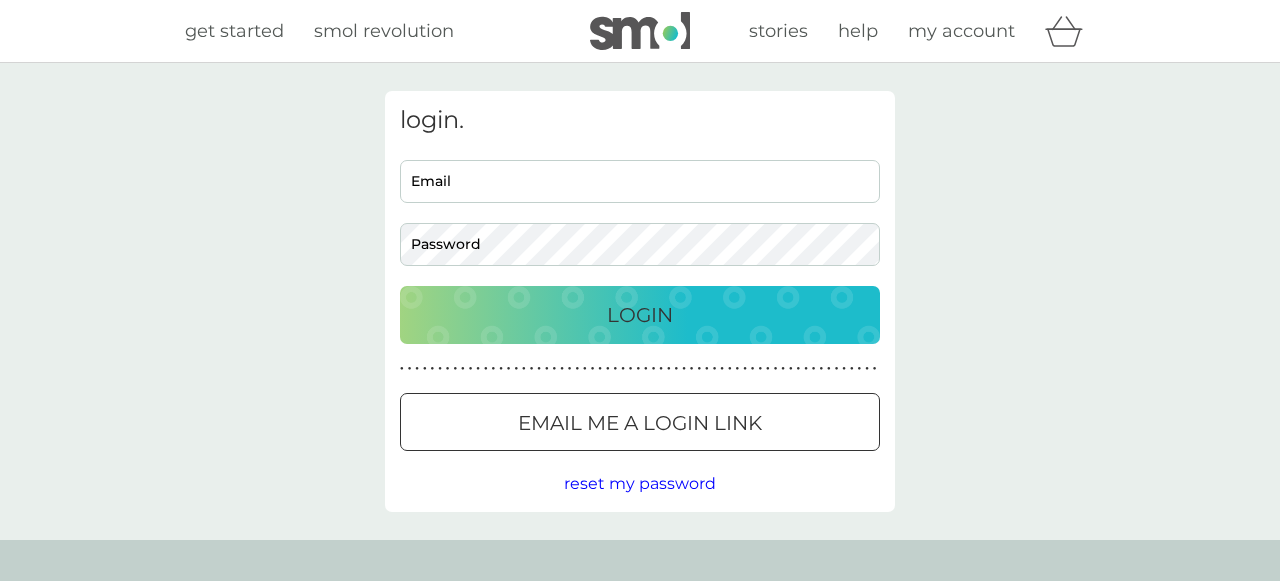 scroll, scrollTop: 0, scrollLeft: 0, axis: both 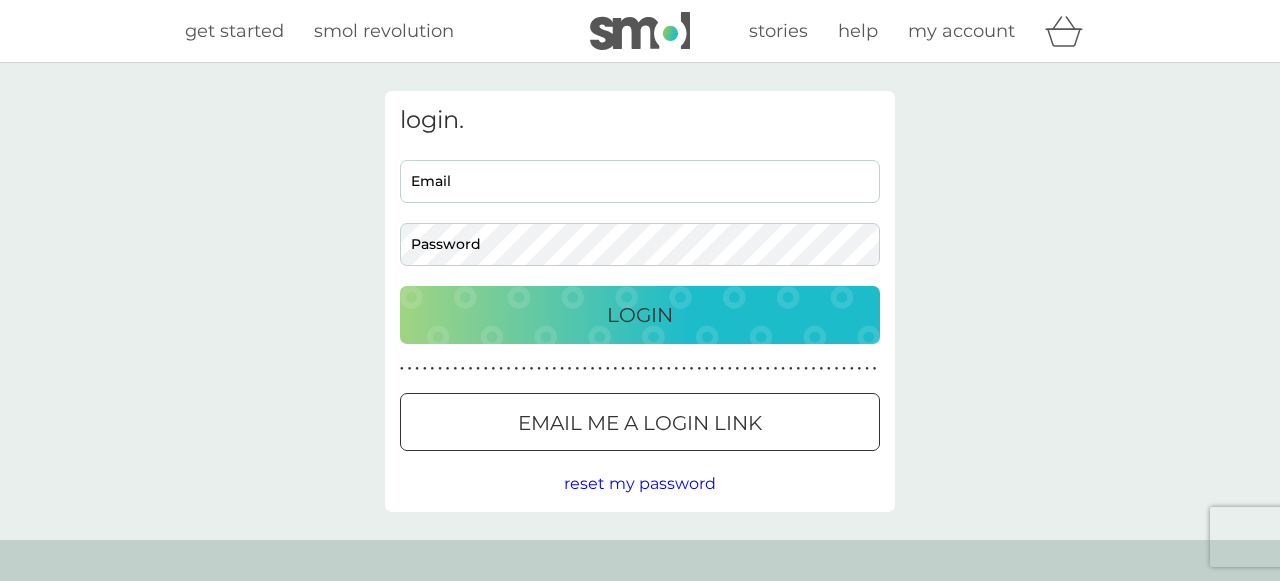 click on "reset my password" at bounding box center (640, 483) 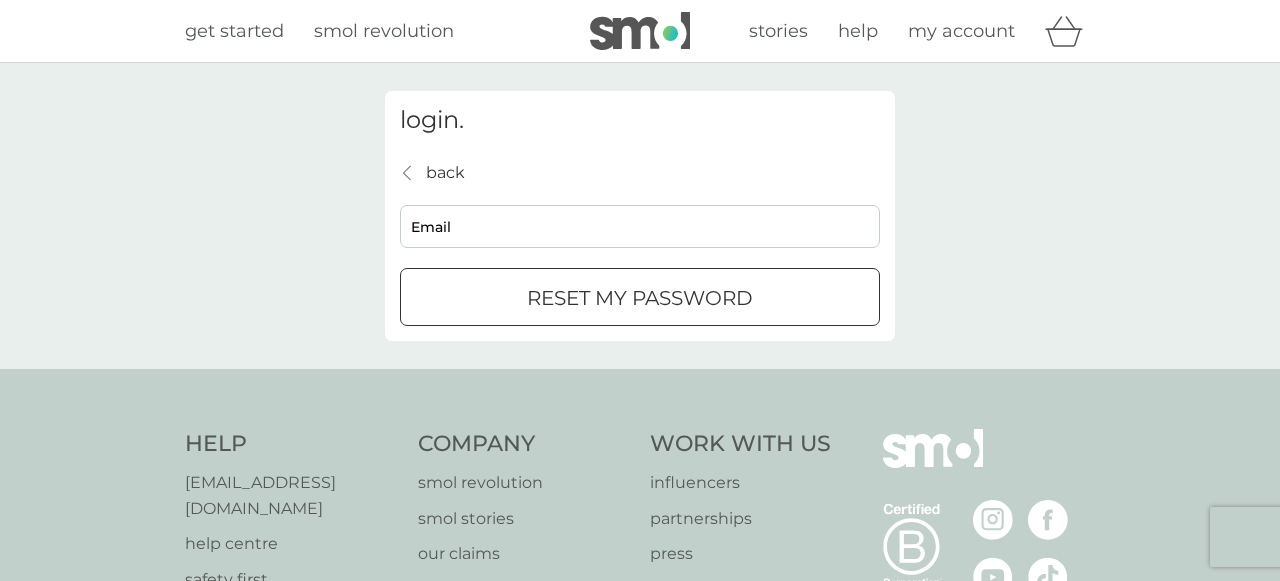 click on "Email" at bounding box center [640, 226] 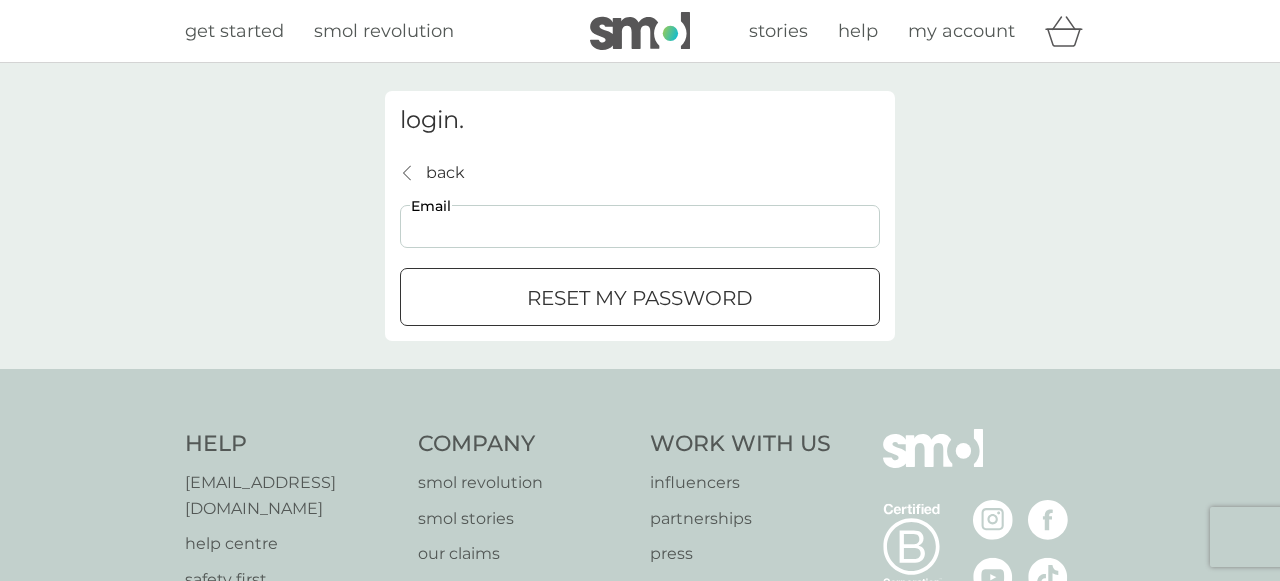 scroll, scrollTop: 0, scrollLeft: 0, axis: both 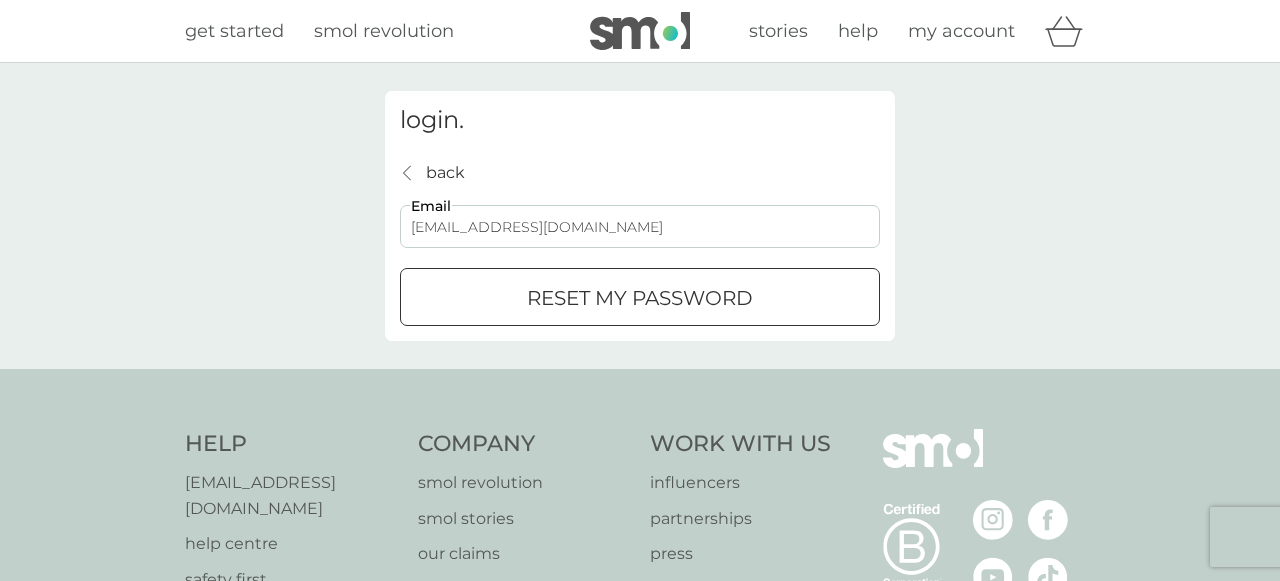 click on "reset my password" at bounding box center [640, 298] 